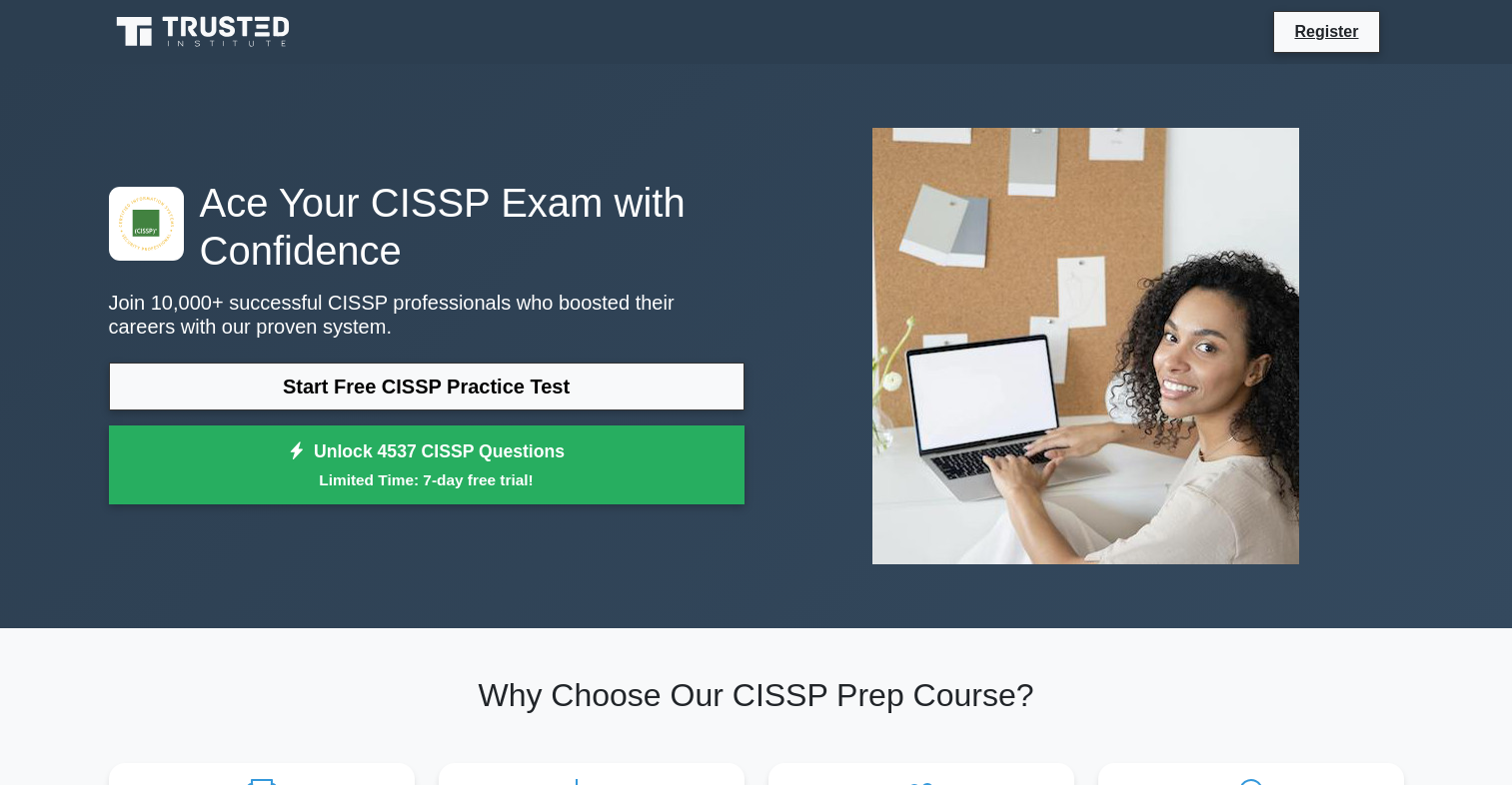 scroll, scrollTop: 0, scrollLeft: 0, axis: both 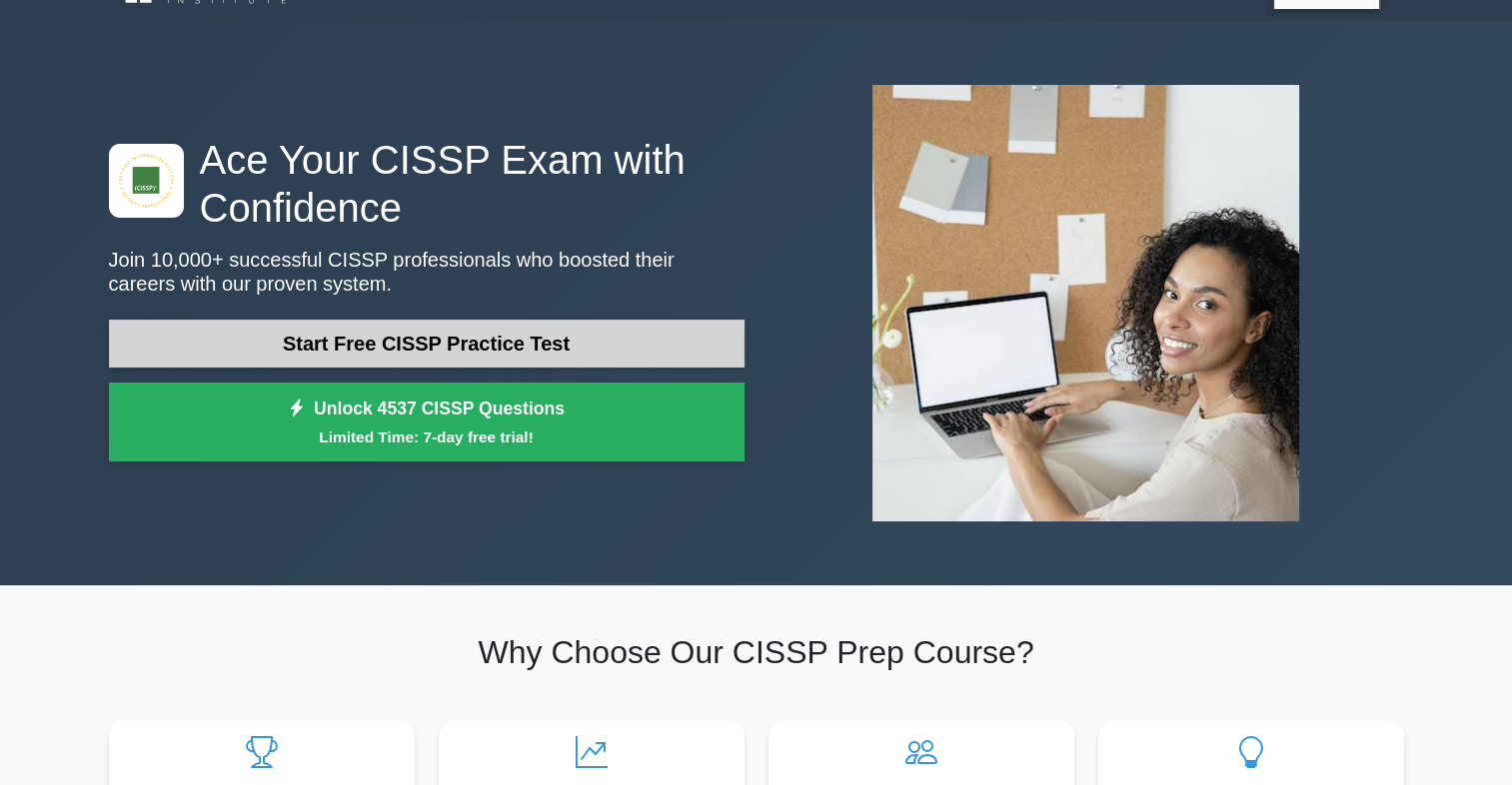 click on "Start Free CISSP Practice Test" at bounding box center (427, 344) 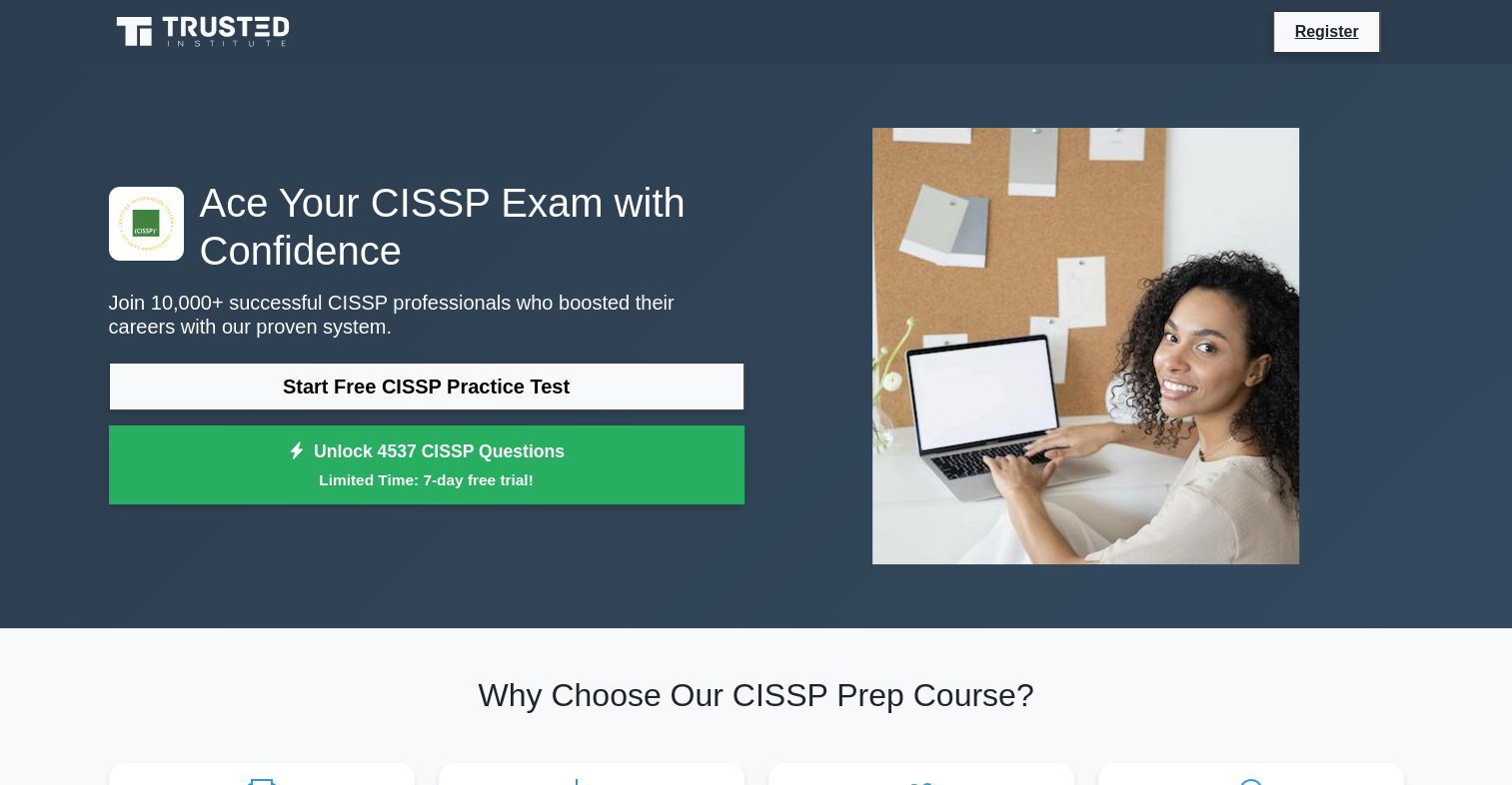 scroll, scrollTop: 0, scrollLeft: 0, axis: both 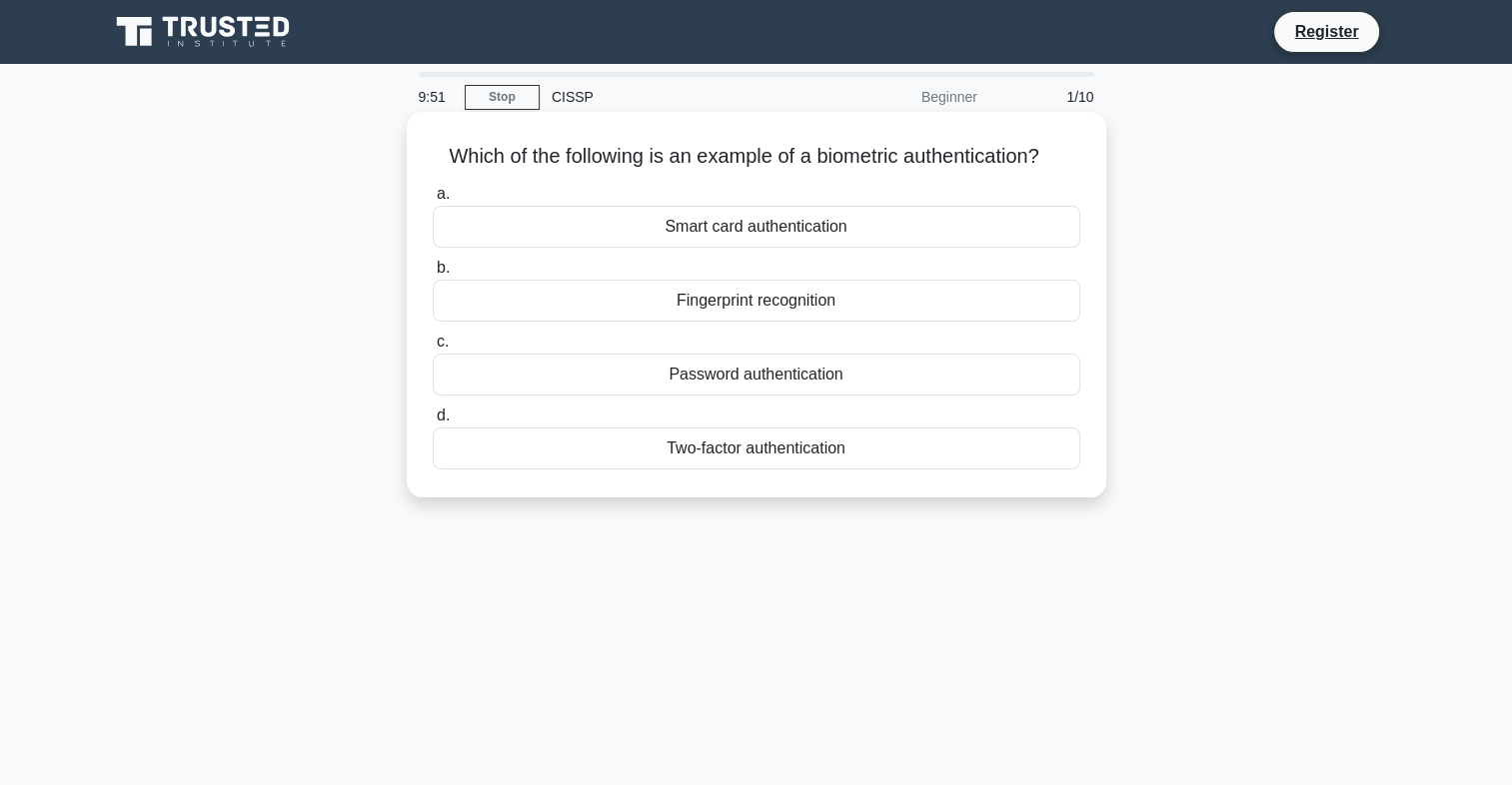 click on "Fingerprint recognition" at bounding box center [756, 301] 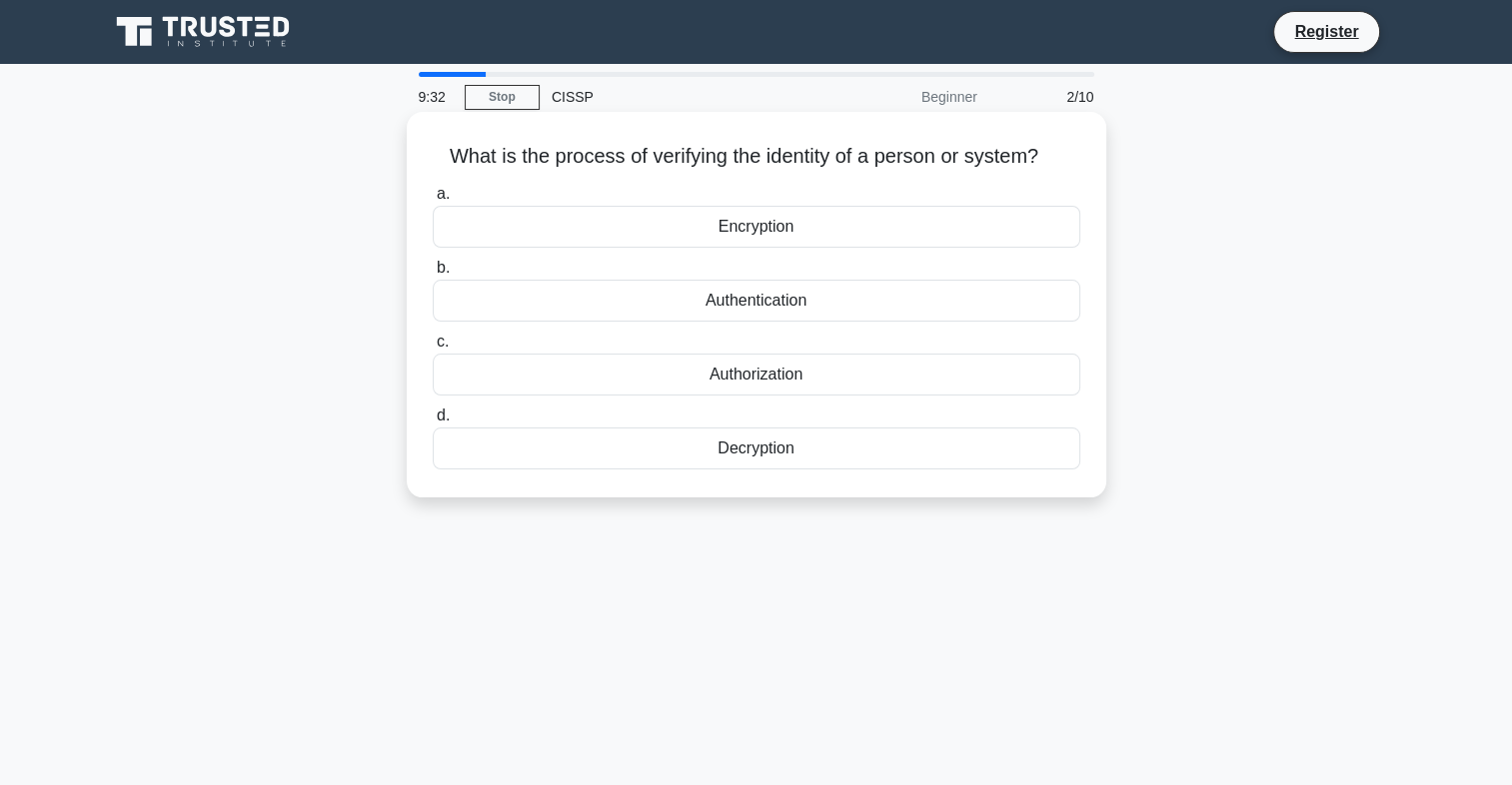 click on "Encryption" at bounding box center (756, 227) 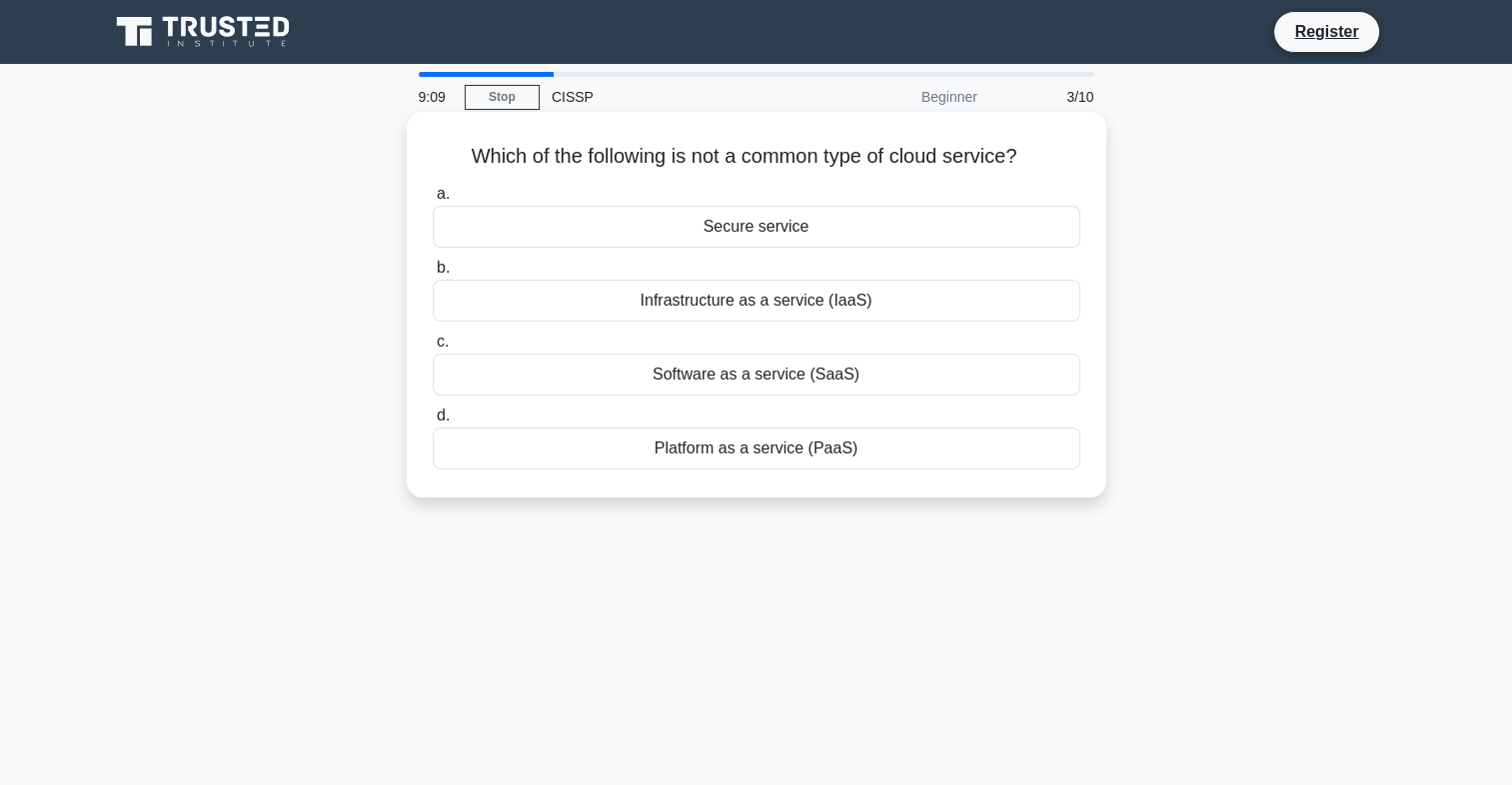 click on "Infrastructure as a service (IaaS)" at bounding box center [756, 301] 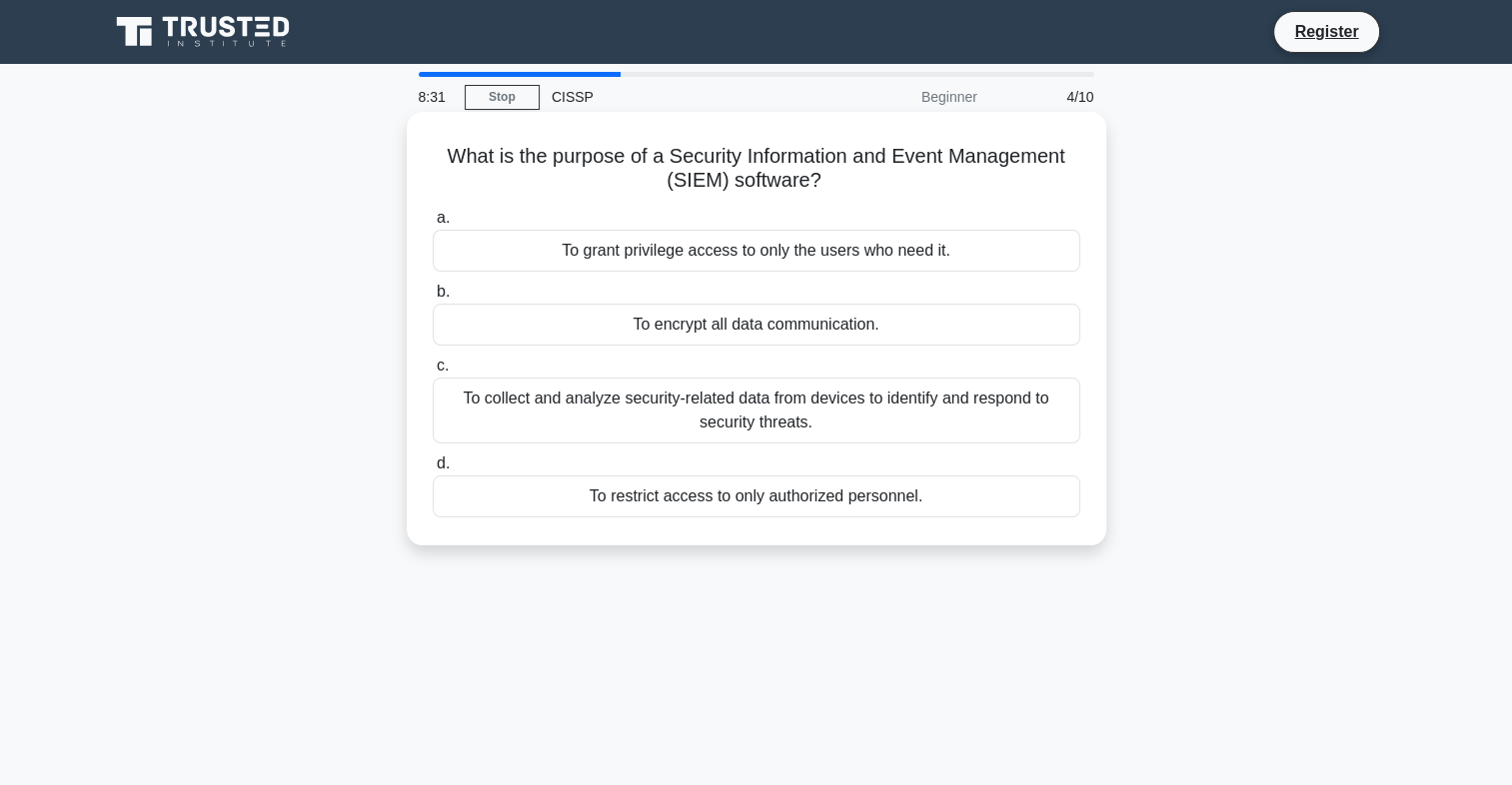 click on "To grant privilege access to only the users who need it." at bounding box center [756, 251] 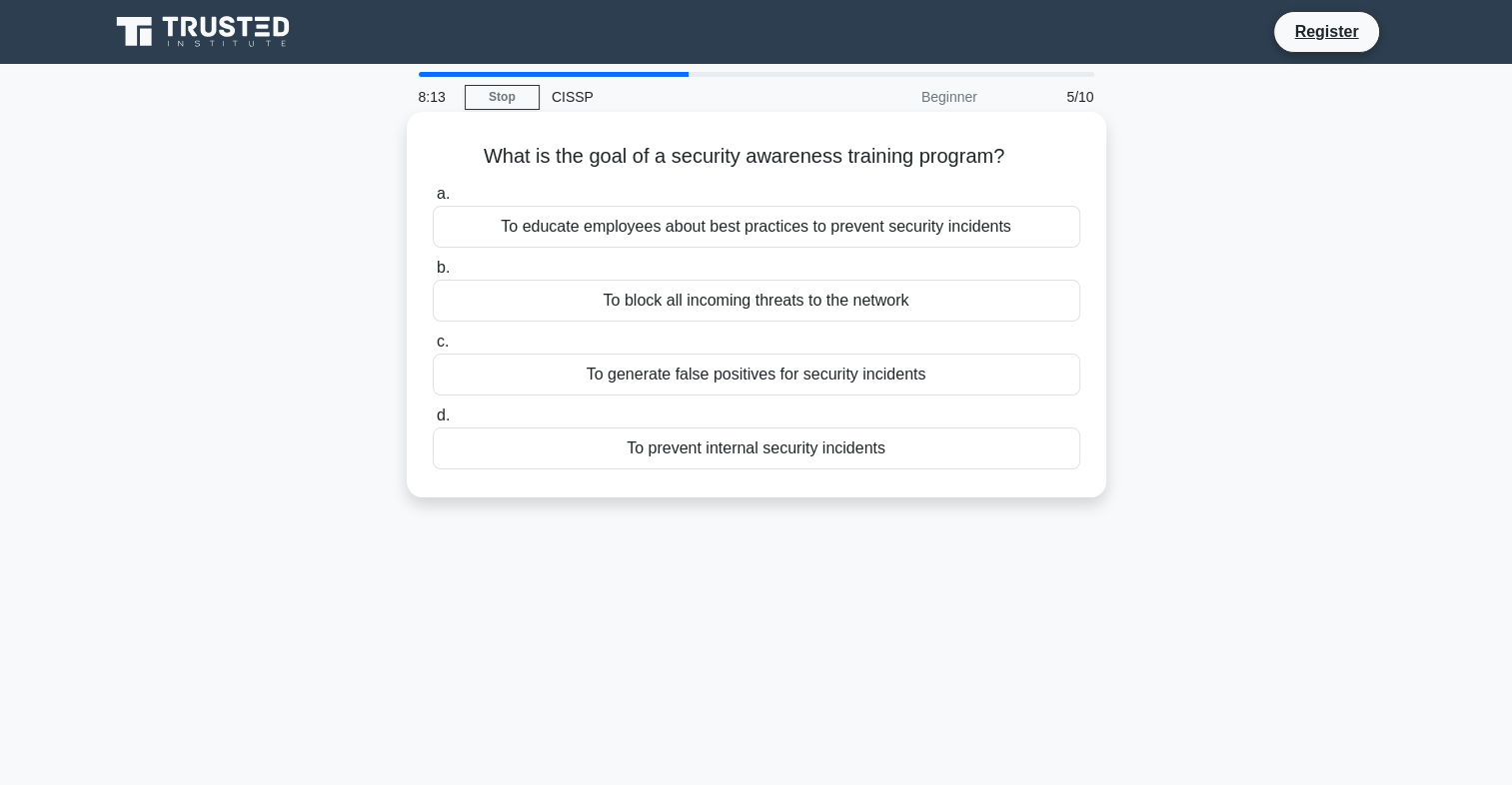 click on "To educate employees about best practices to prevent security incidents" at bounding box center (756, 227) 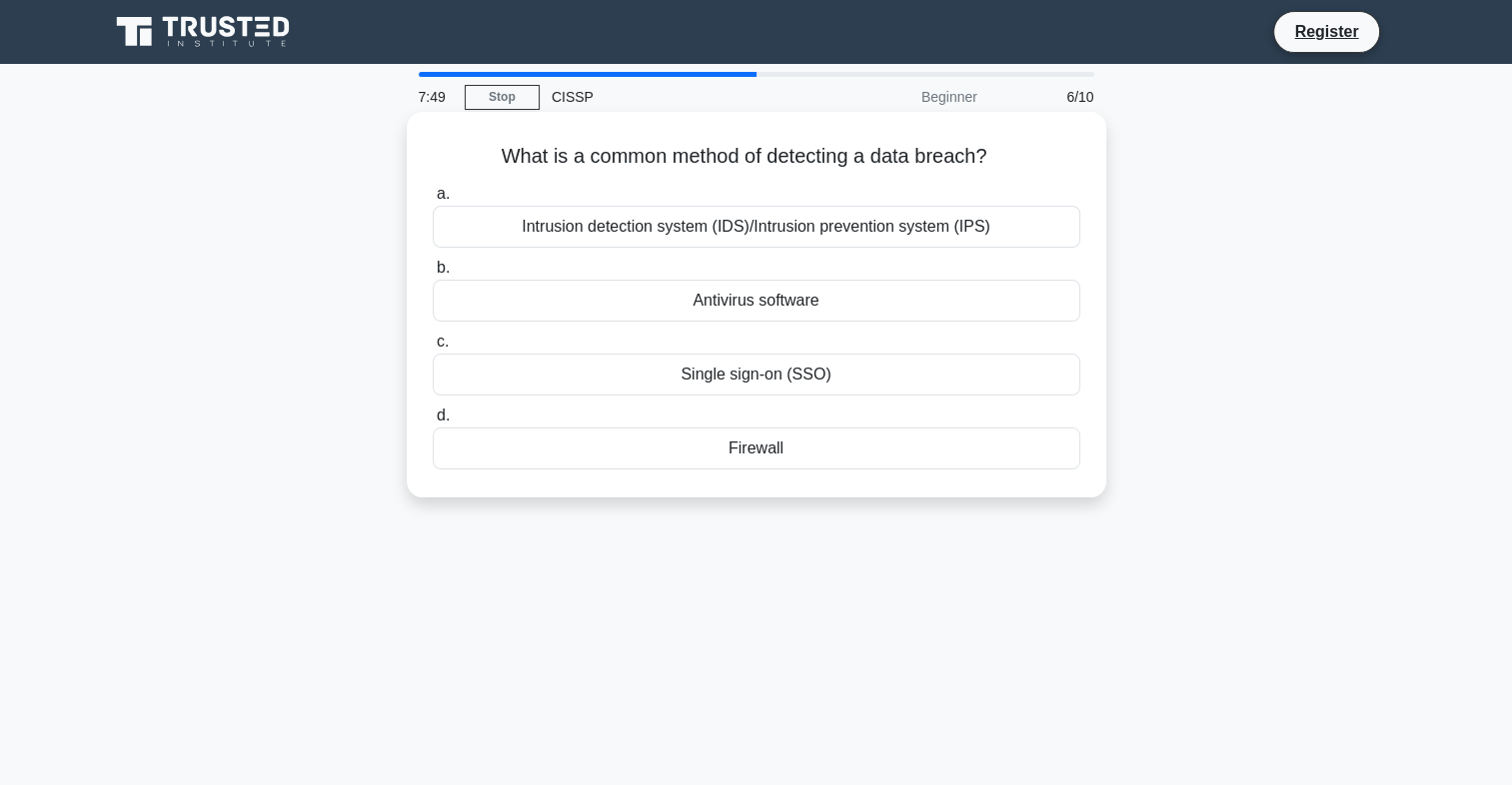click on "Antivirus software" at bounding box center [756, 301] 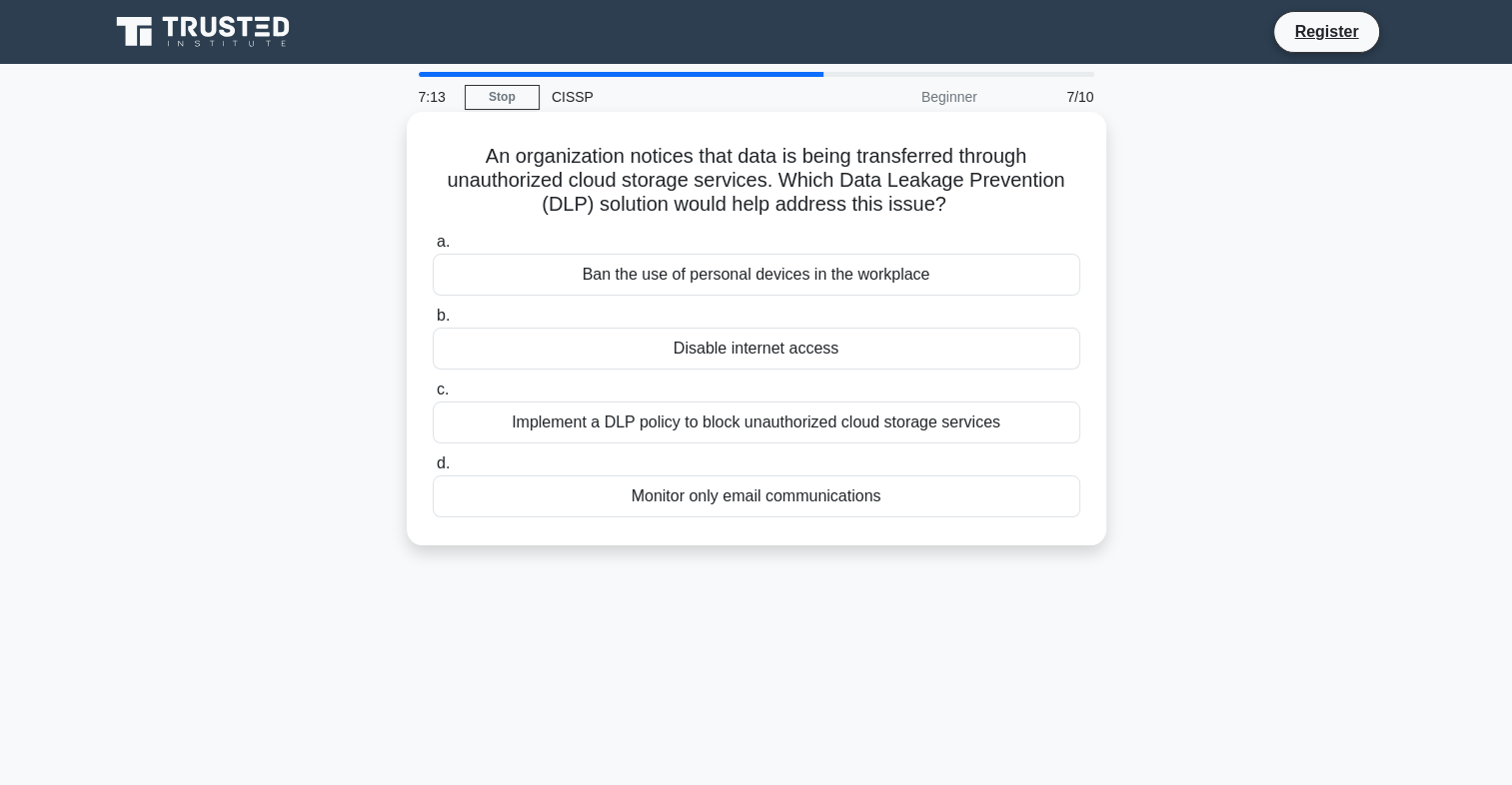 click on "Monitor only email communications" at bounding box center [756, 496] 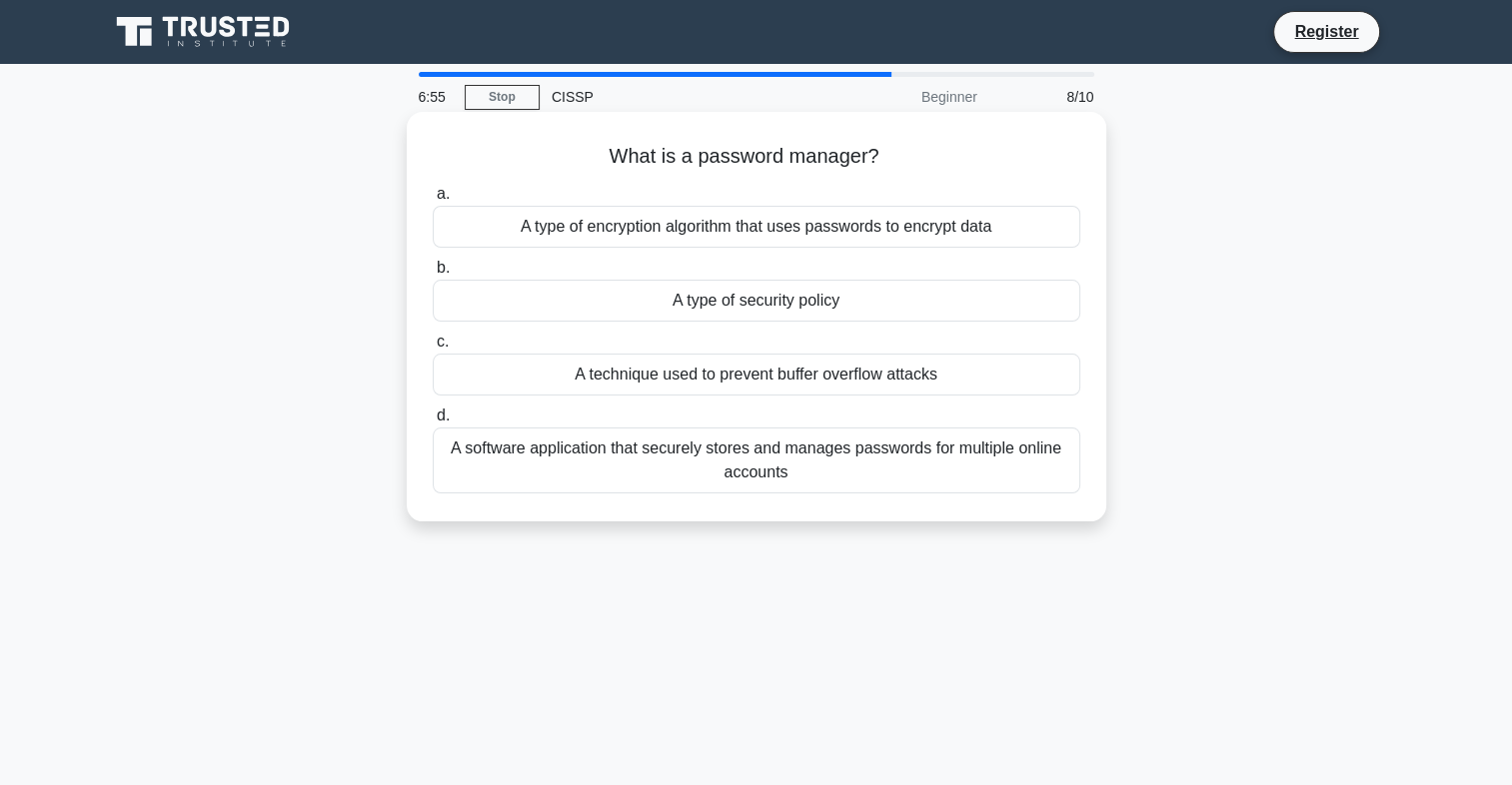 click on "A software application that securely stores and manages passwords for multiple online accounts" at bounding box center [756, 460] 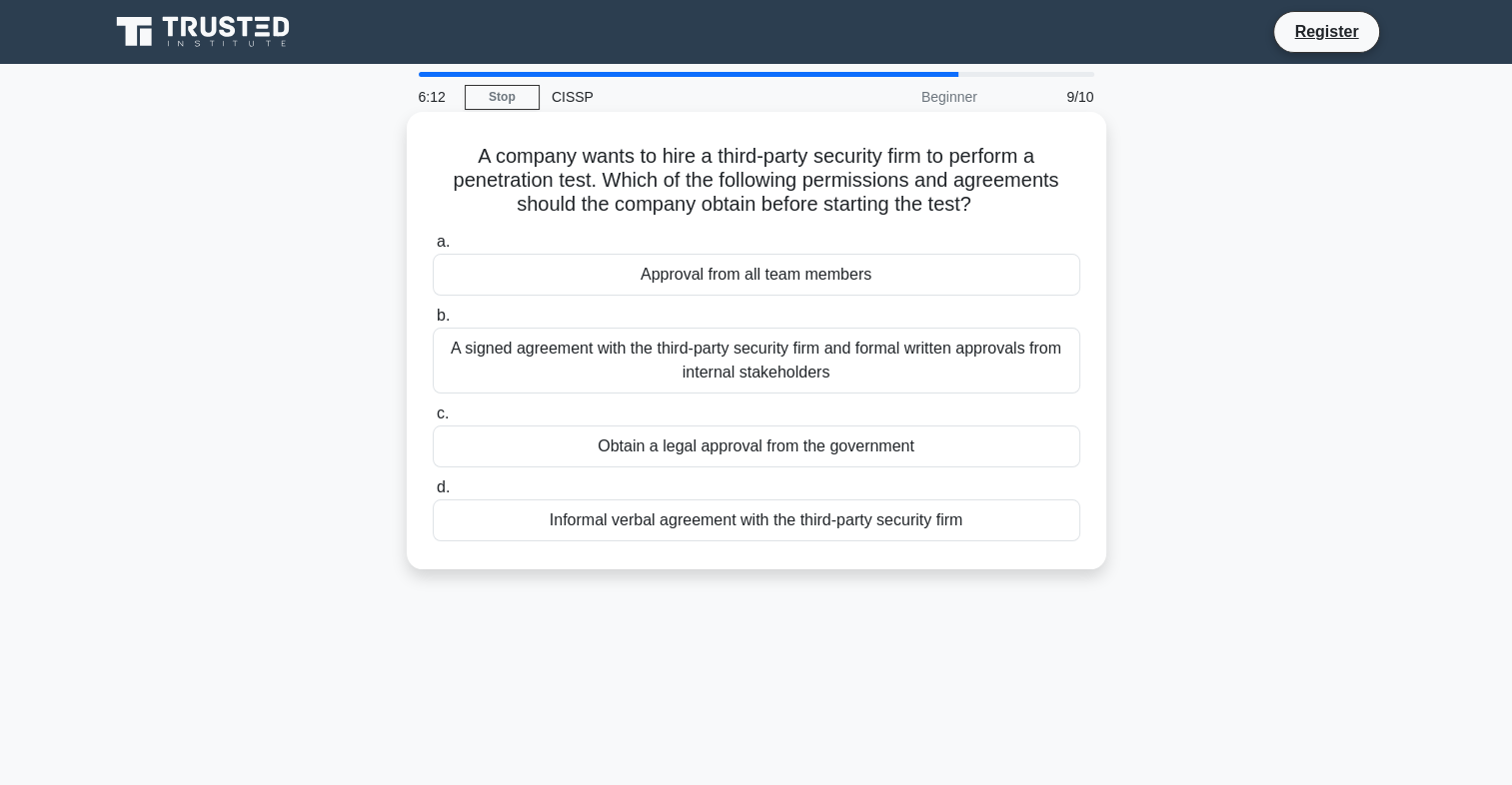 click on "Informal verbal agreement with the third-party security firm" at bounding box center (756, 520) 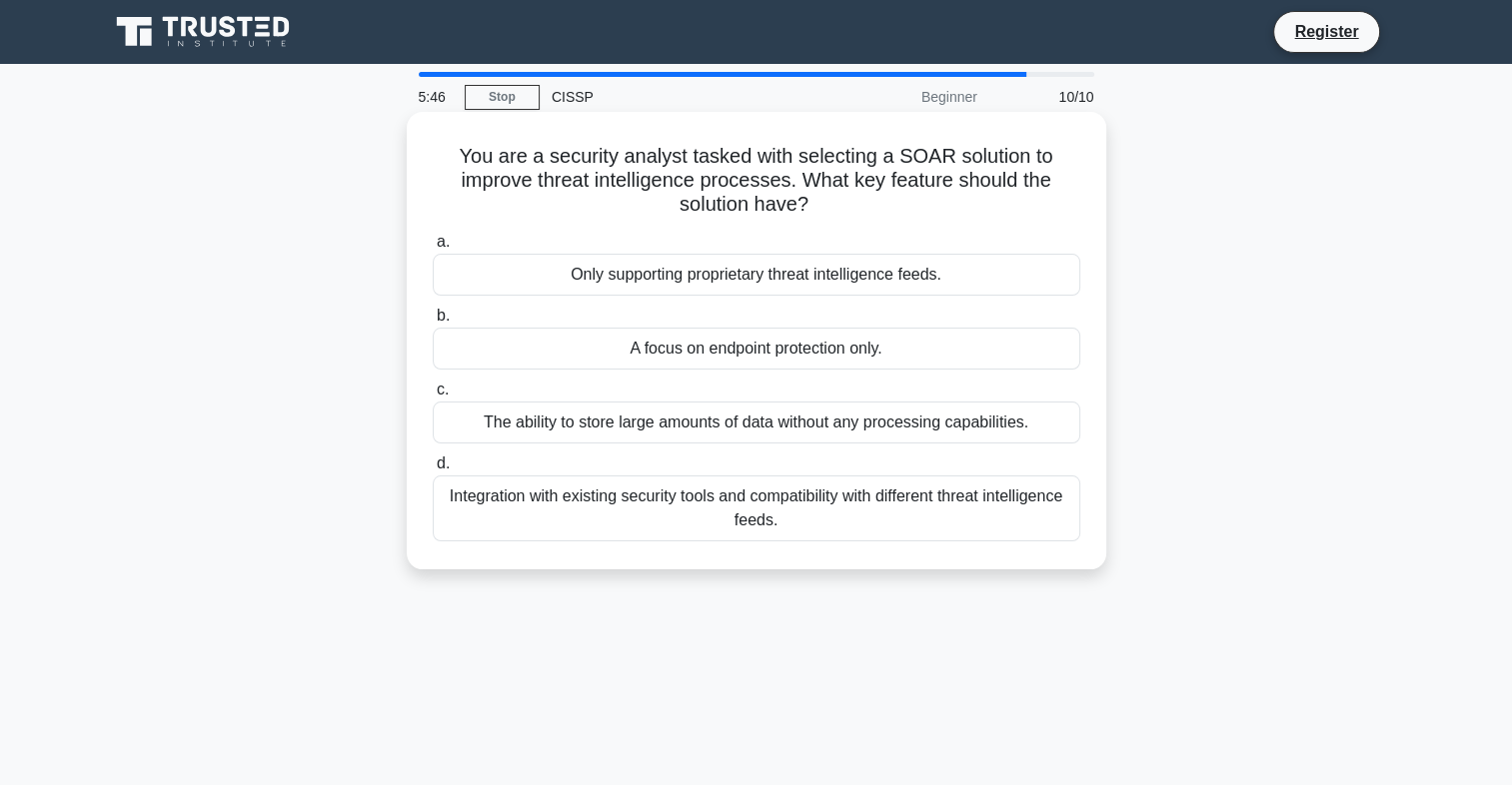 click on "Integration with existing security tools and compatibility with different threat intelligence feeds." at bounding box center [756, 508] 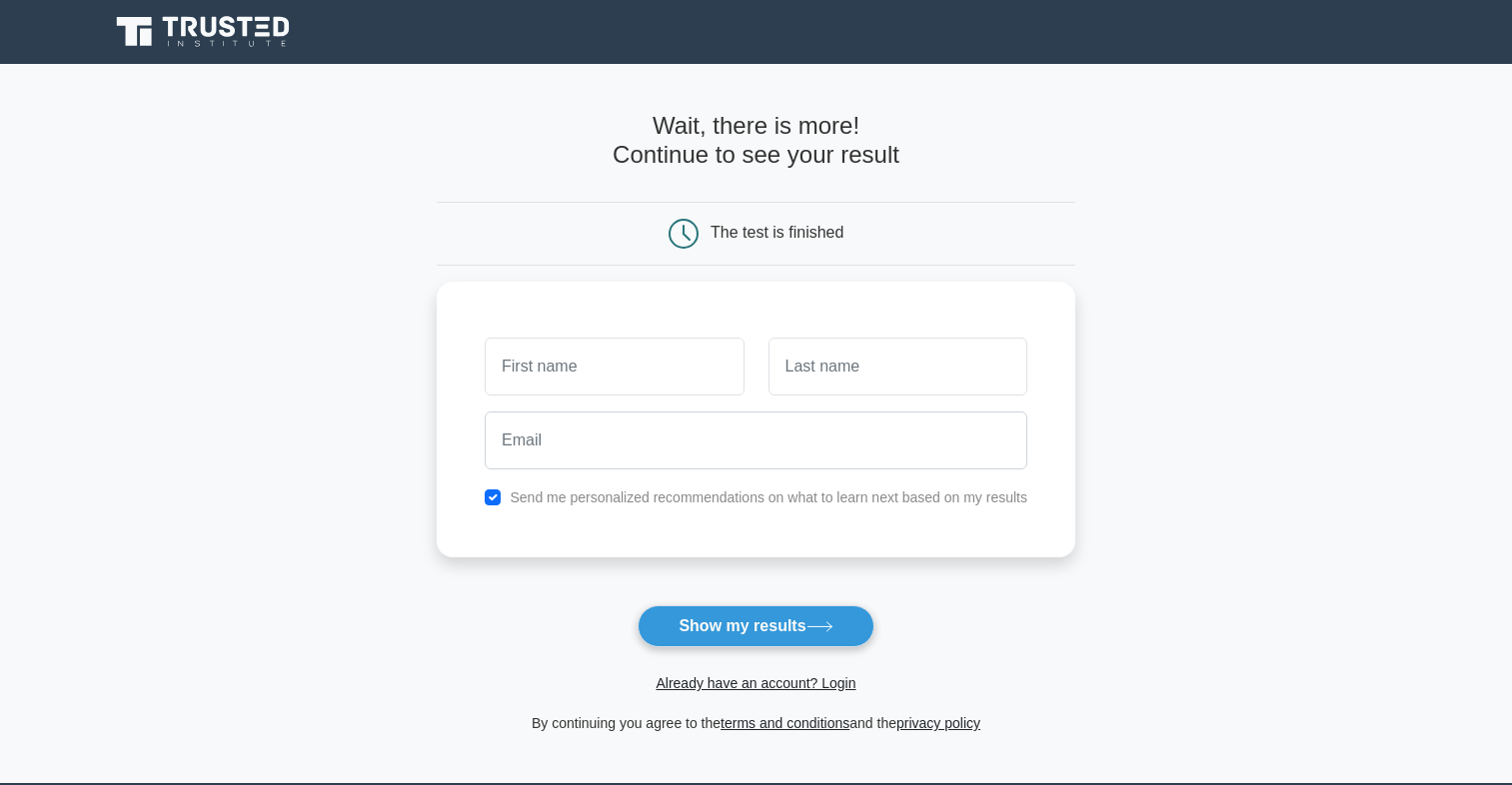 scroll, scrollTop: 0, scrollLeft: 0, axis: both 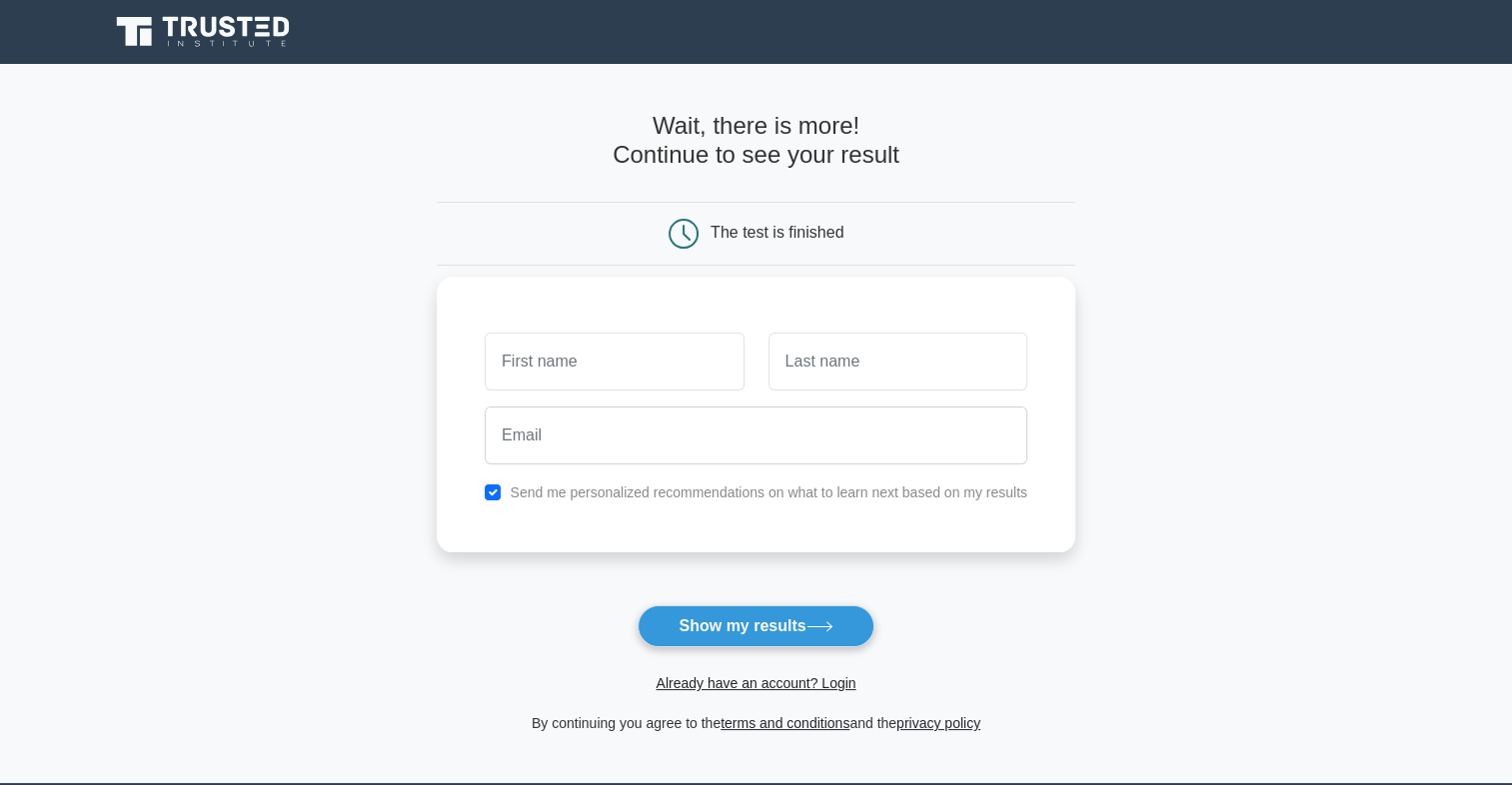 type on "Wait, there is more! Continue to see your result
The test is finished
[FIRST] [LAST]" 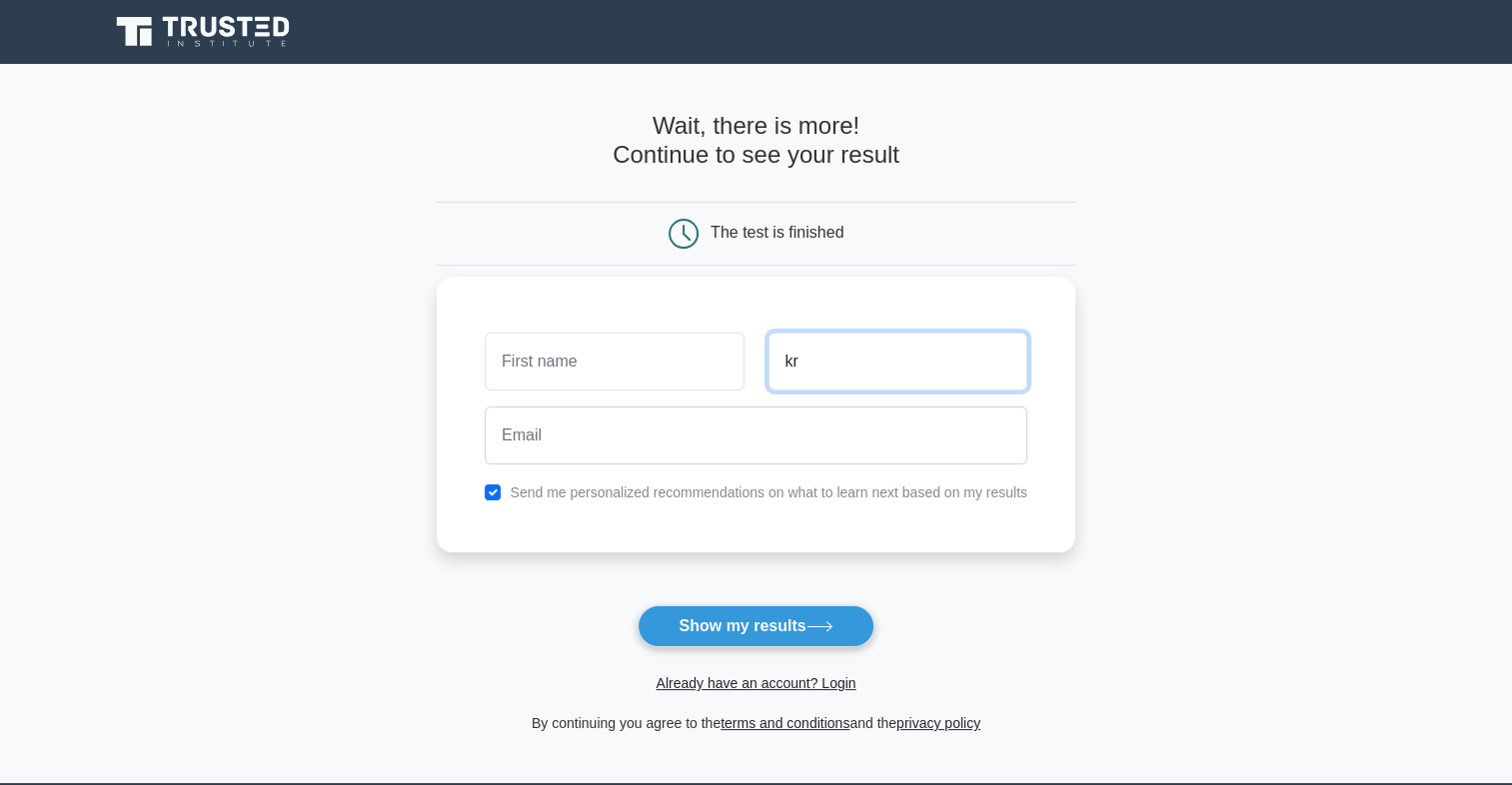 type on "k" 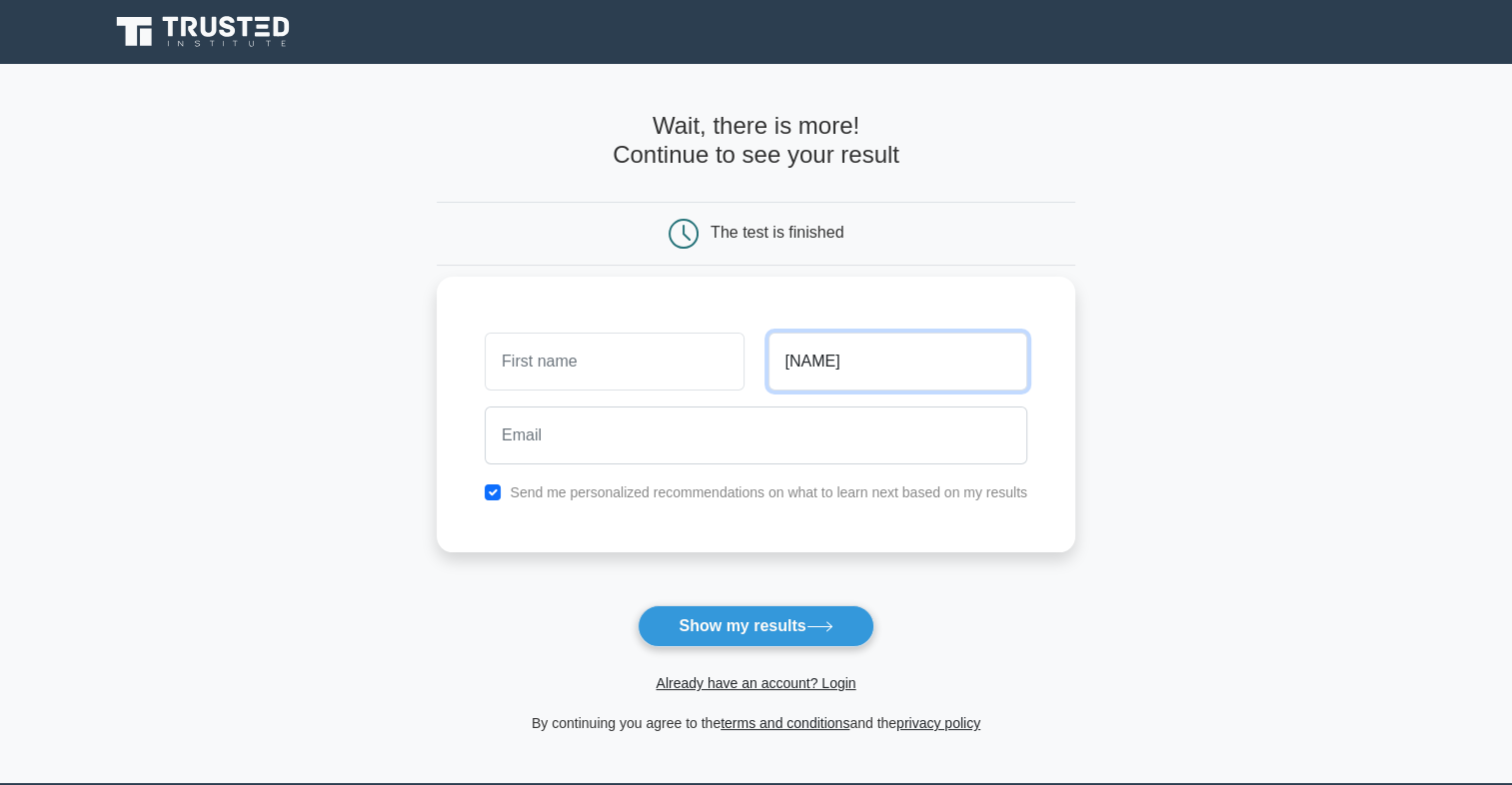 type on "[NAME]" 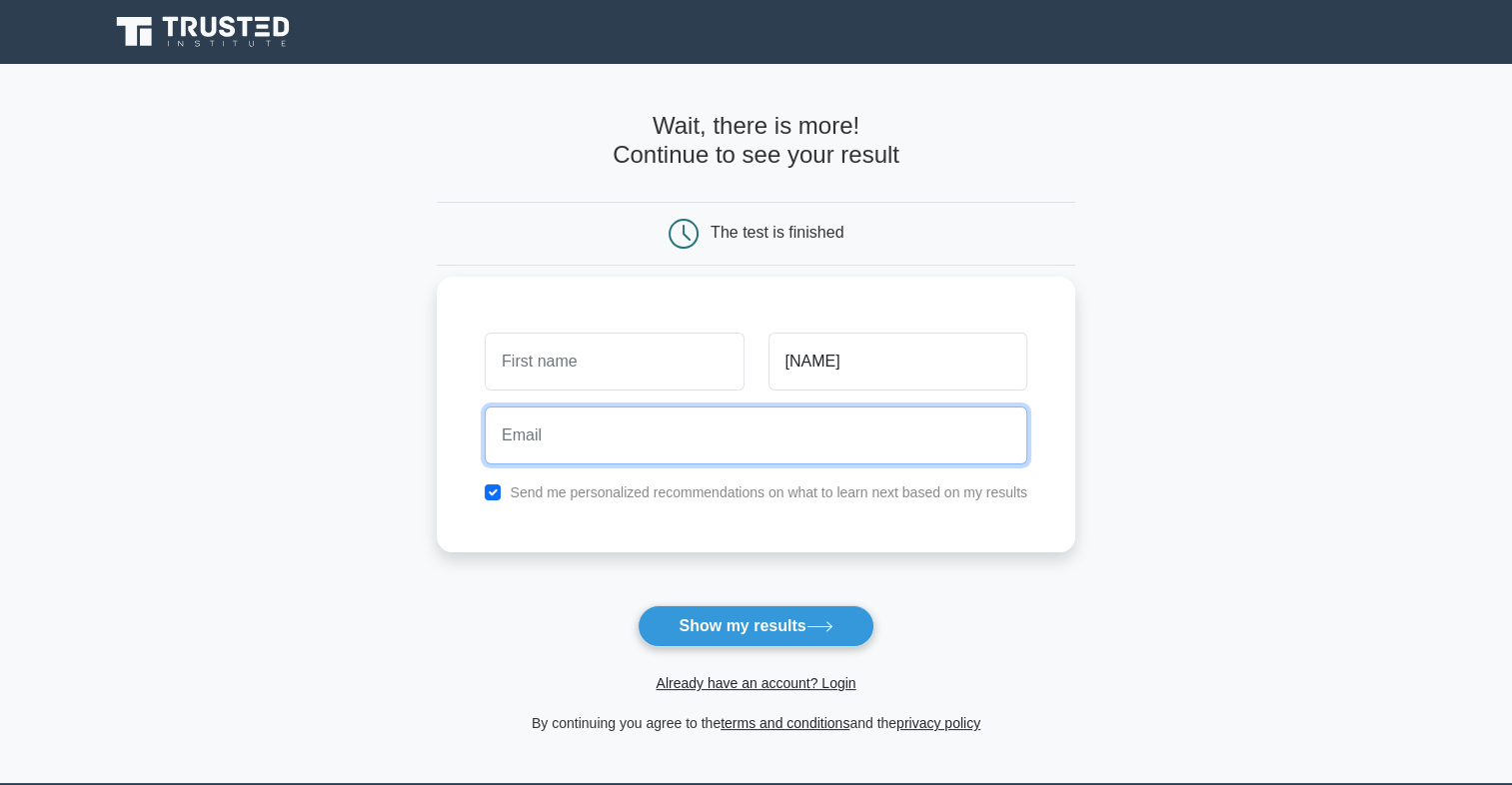 click on "Show my results" at bounding box center [756, 626] 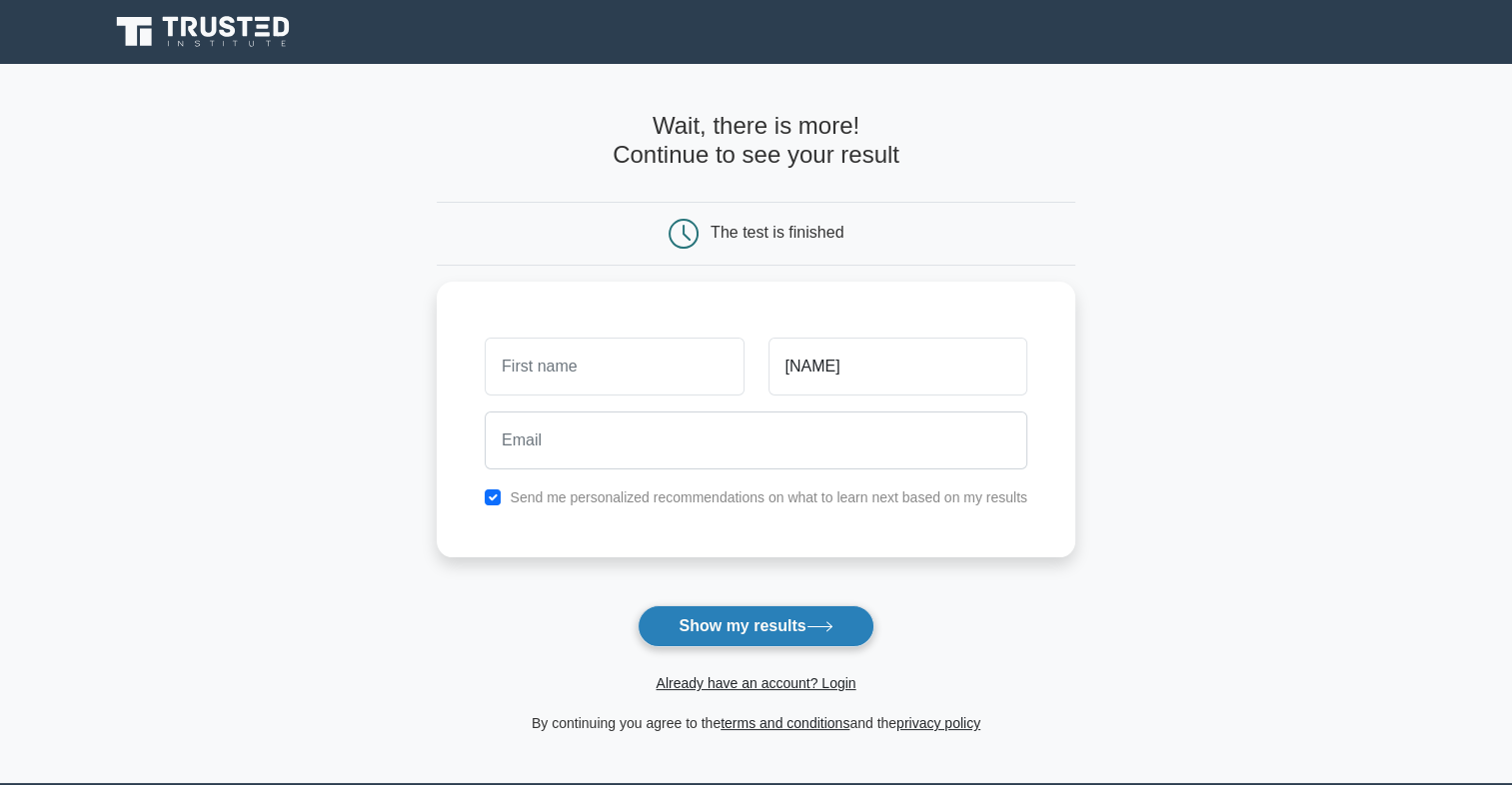 click on "Show my results" at bounding box center [756, 626] 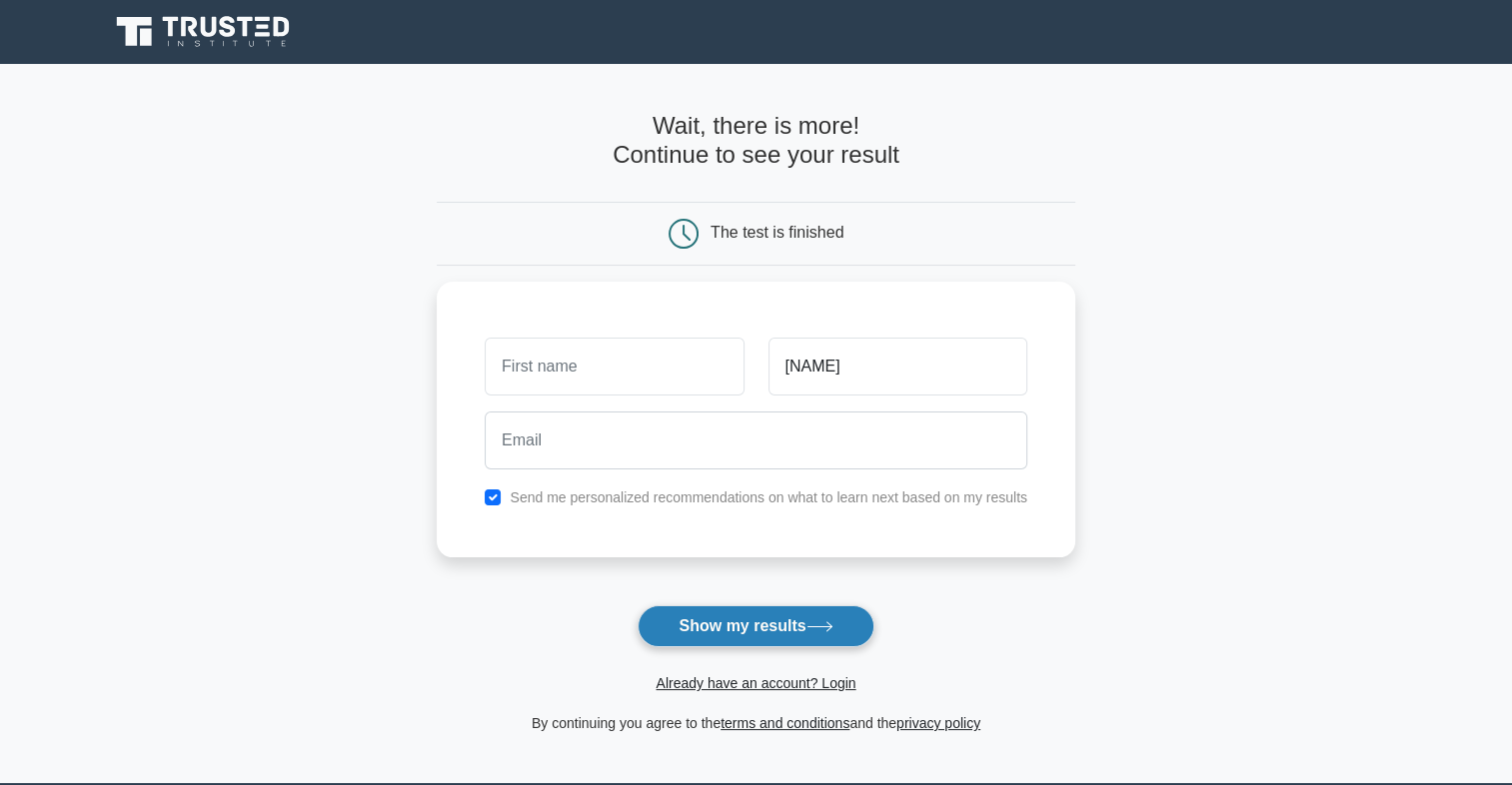 click on "Show my results" at bounding box center (756, 626) 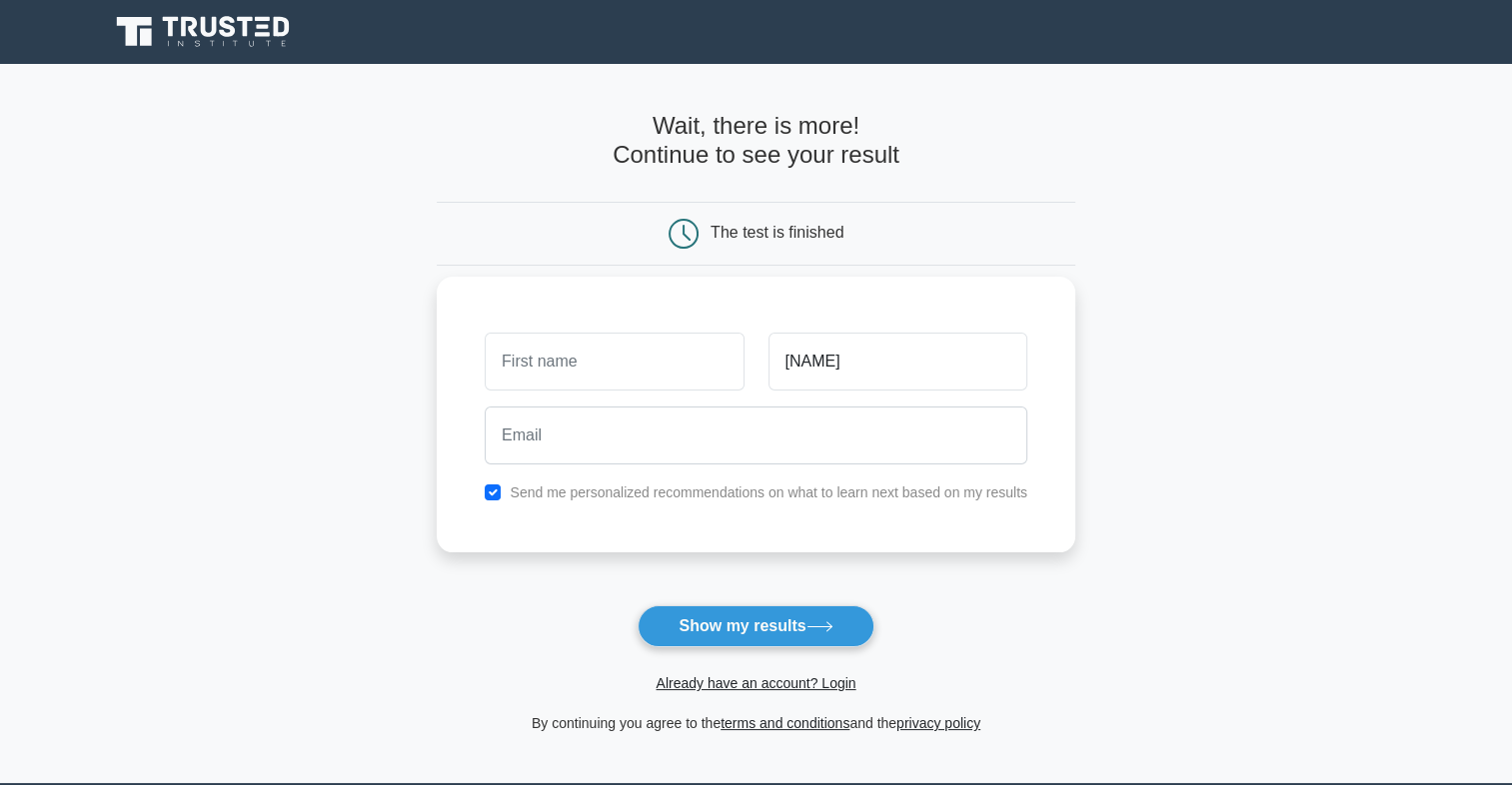 drag, startPoint x: 704, startPoint y: 622, endPoint x: 685, endPoint y: 425, distance: 197.91412 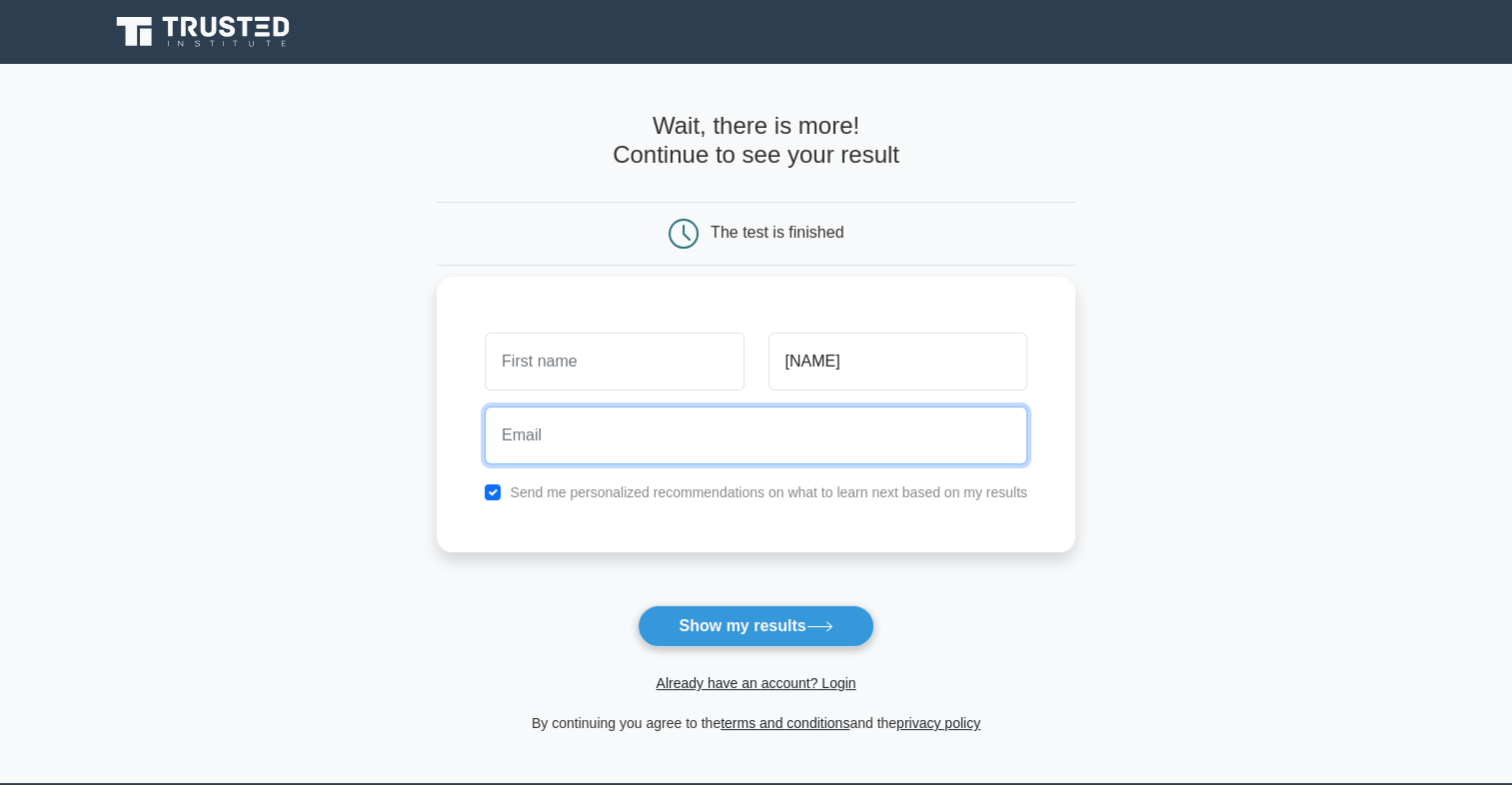 click at bounding box center [756, 435] 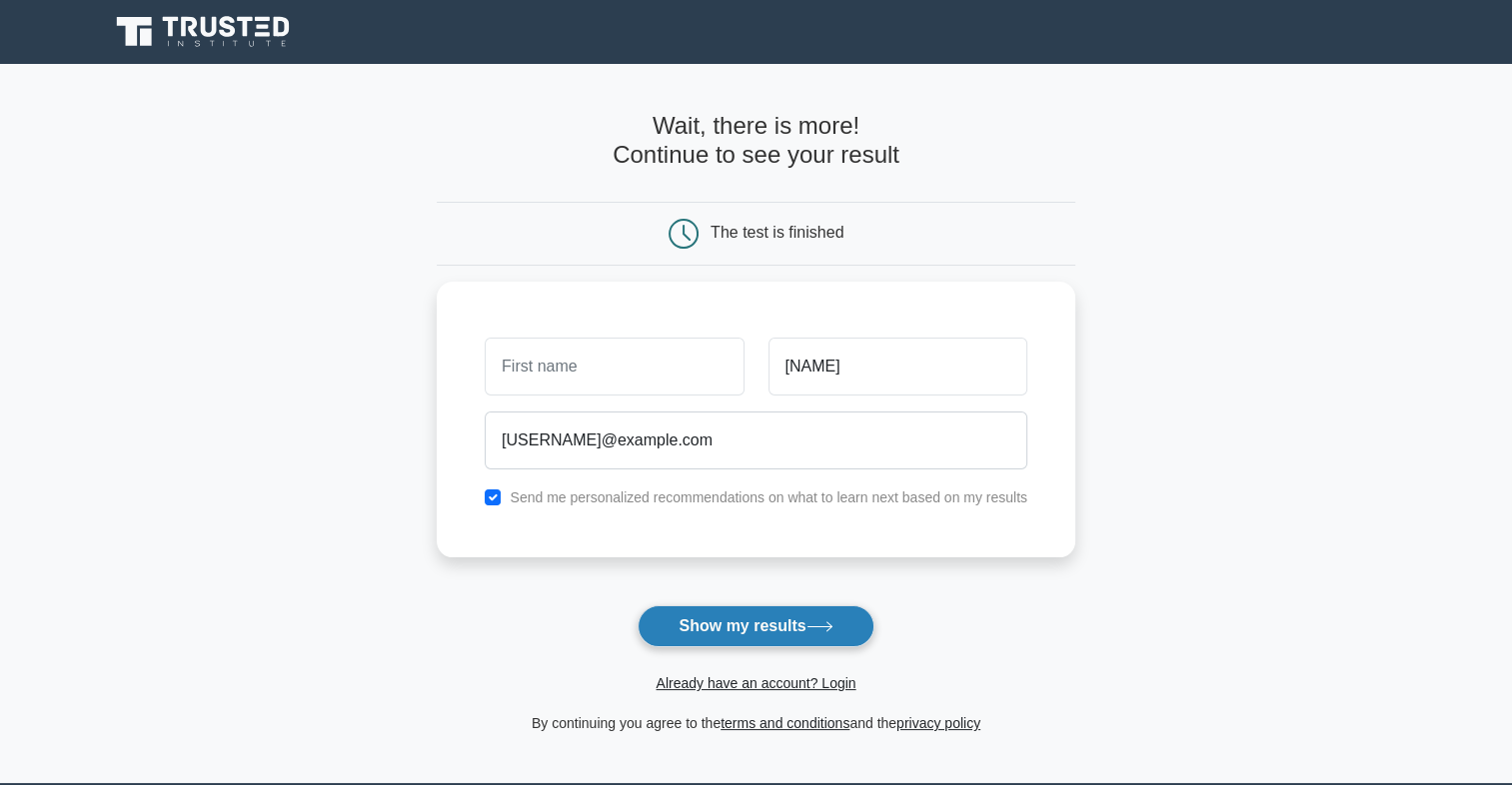 click on "Show my results" at bounding box center [756, 626] 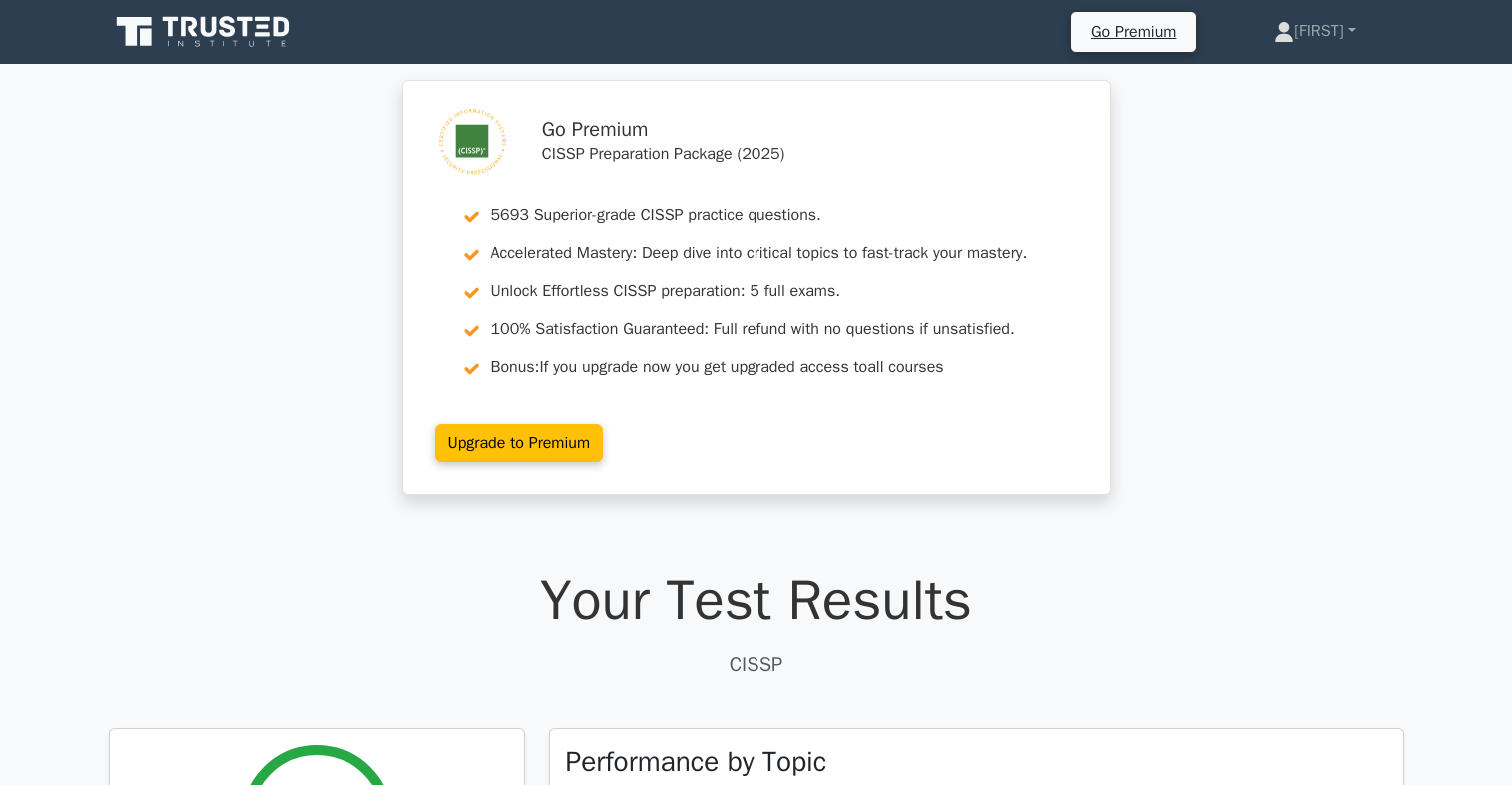 scroll, scrollTop: 0, scrollLeft: 0, axis: both 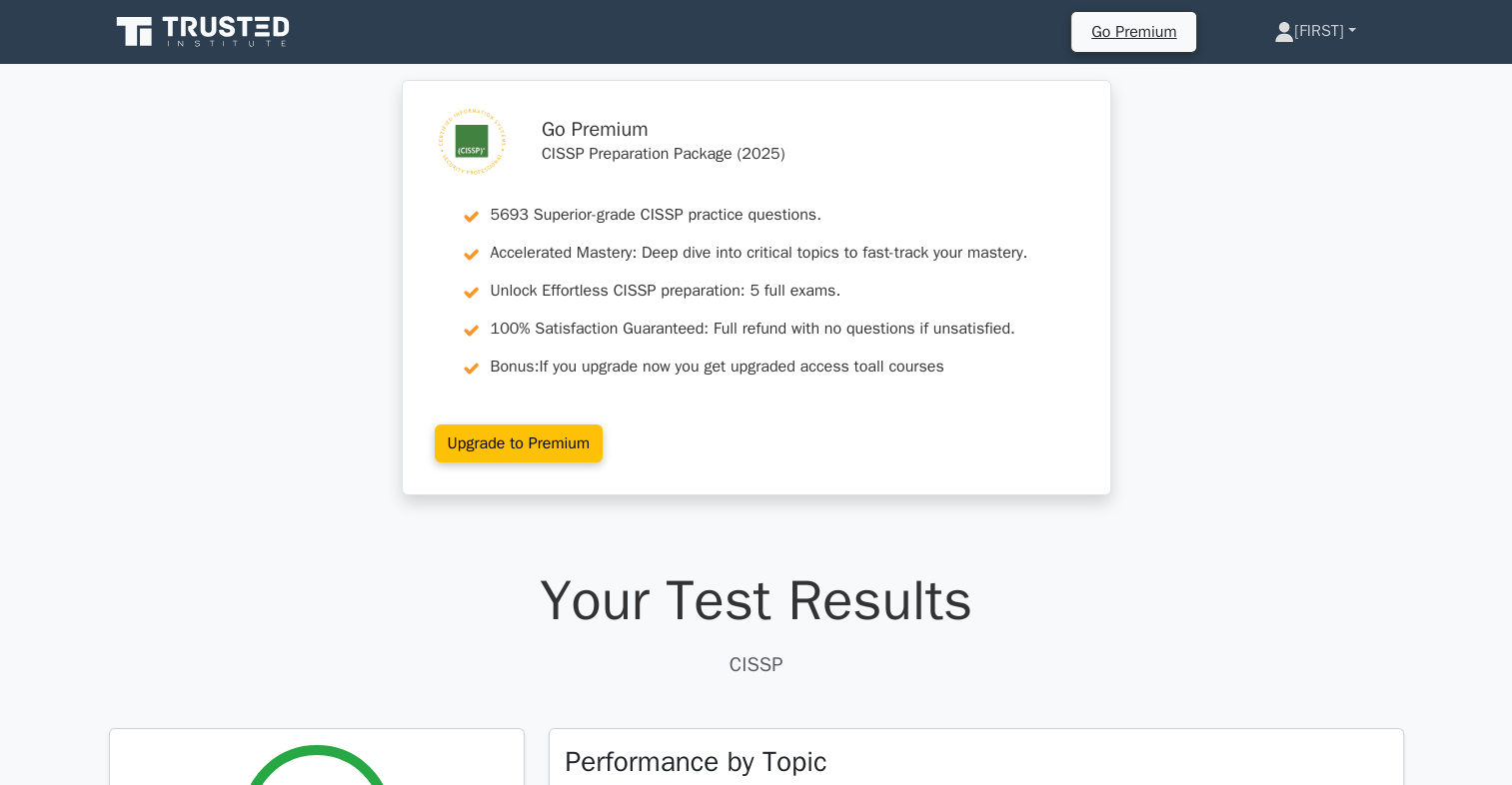 click on "[FIRST]" at bounding box center (1314, 31) 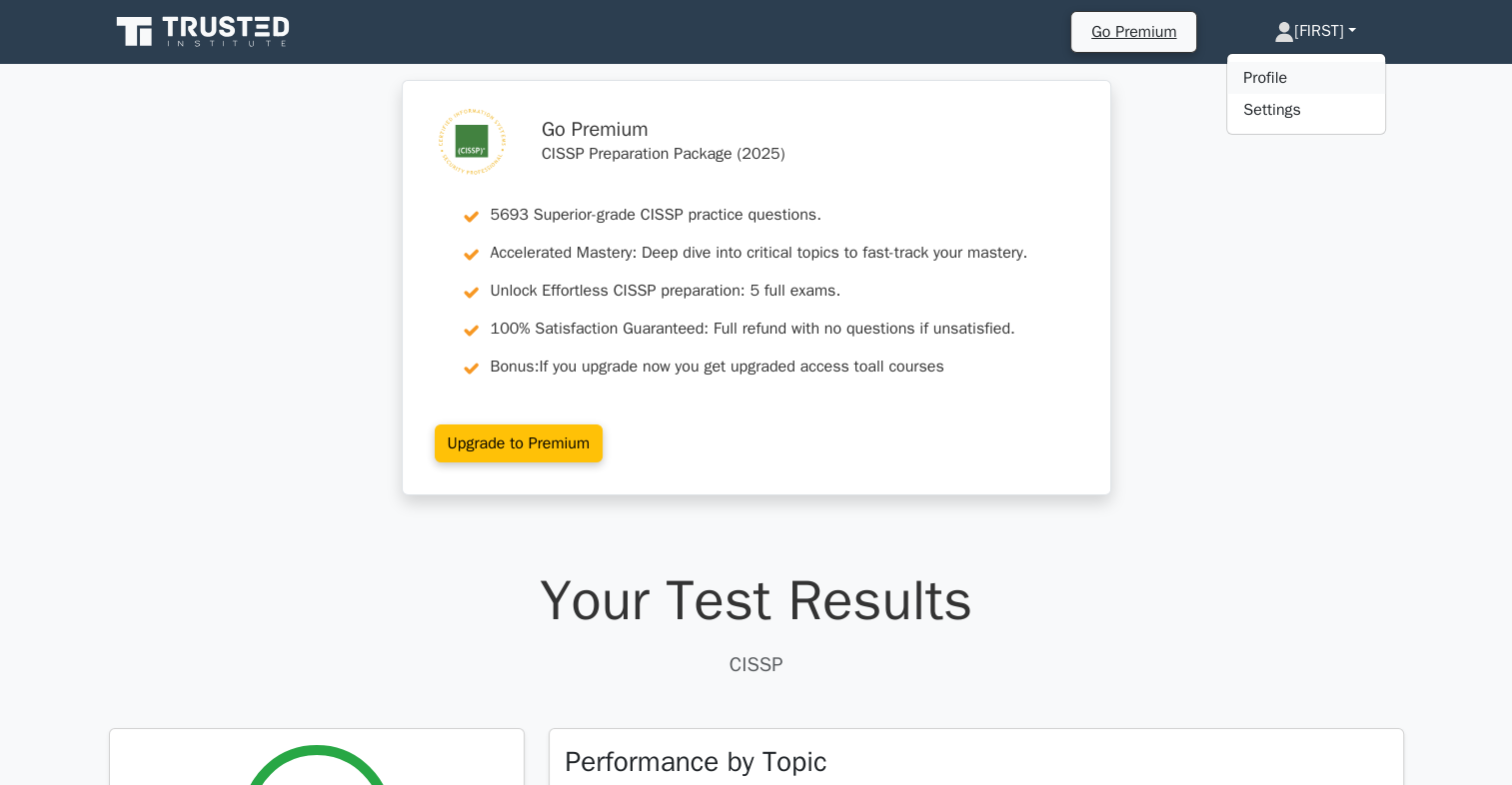 click on "Profile" at bounding box center [1306, 78] 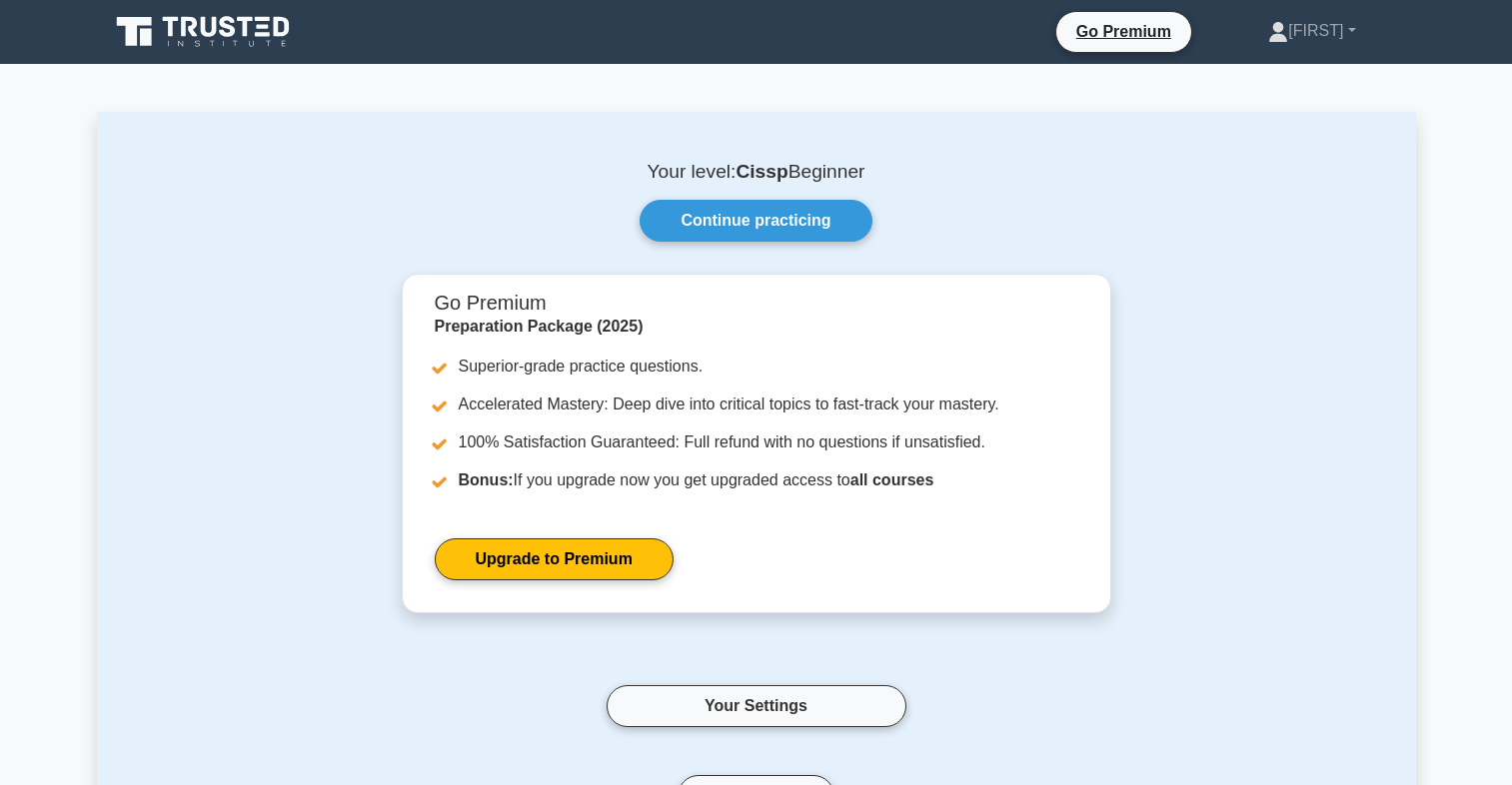 scroll, scrollTop: 0, scrollLeft: 0, axis: both 